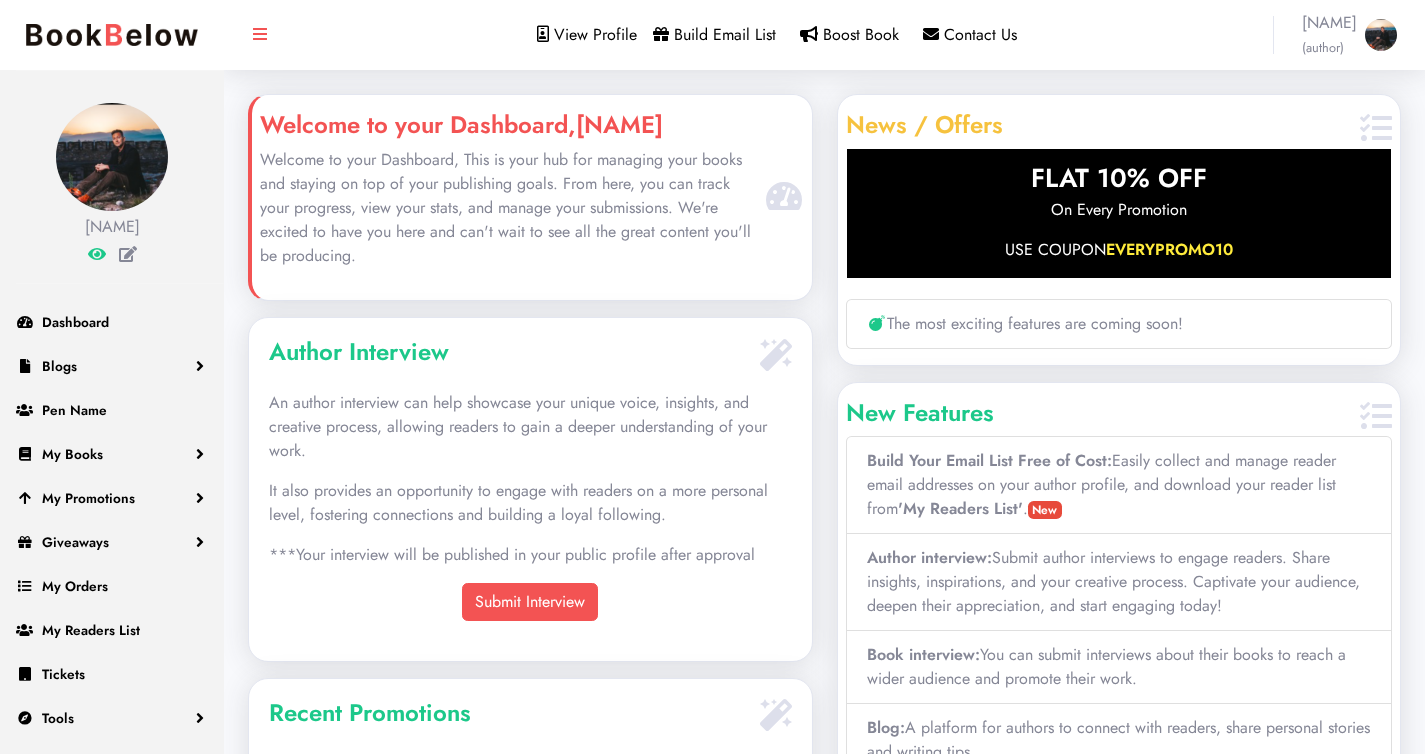 scroll, scrollTop: 0, scrollLeft: 0, axis: both 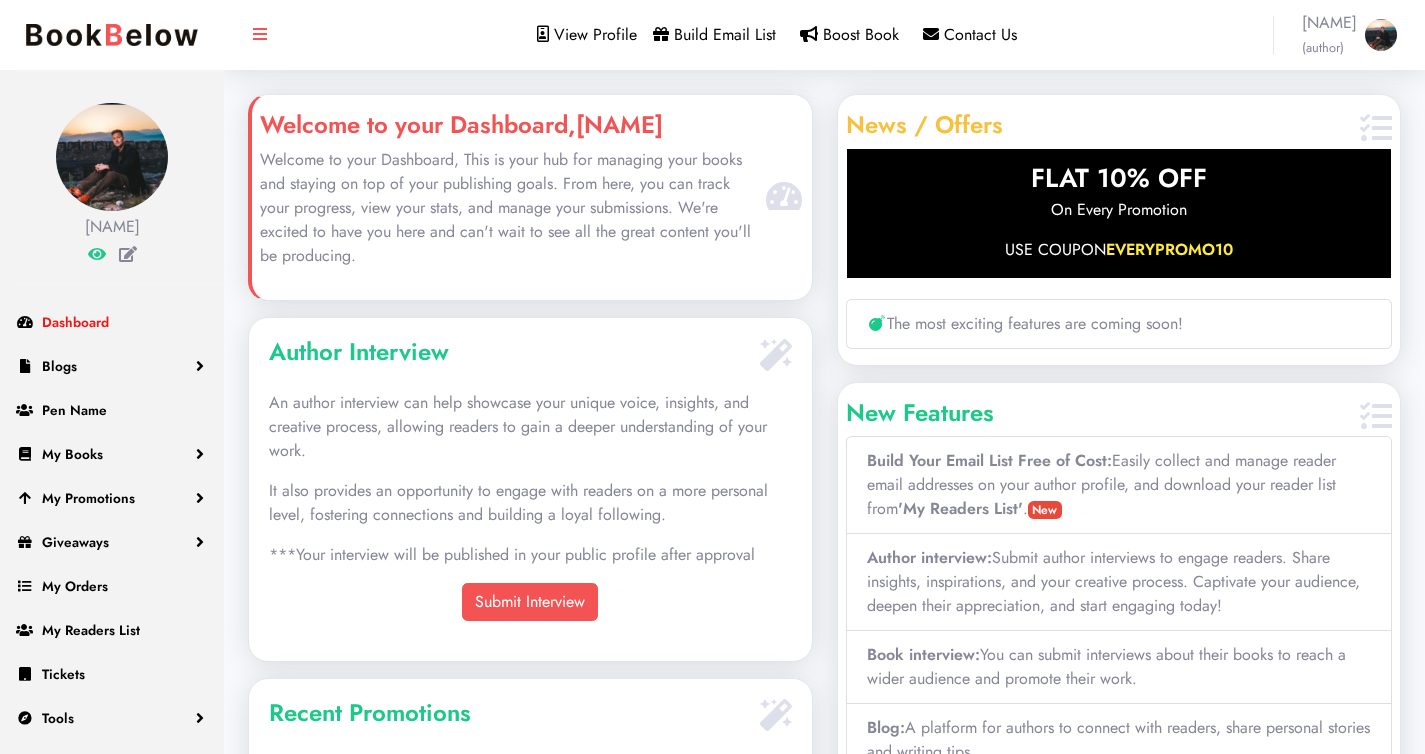 click on "Dashboard" at bounding box center (75, 322) 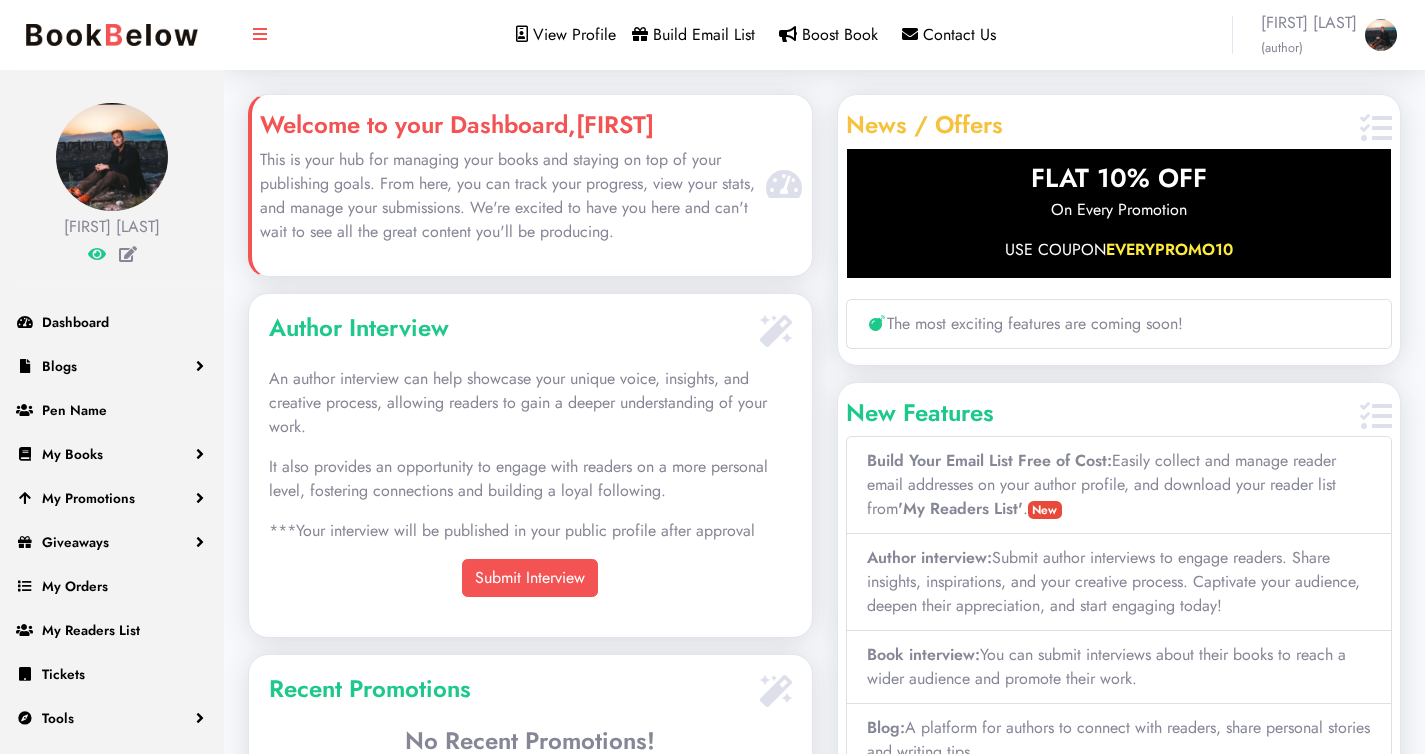 scroll, scrollTop: 0, scrollLeft: 0, axis: both 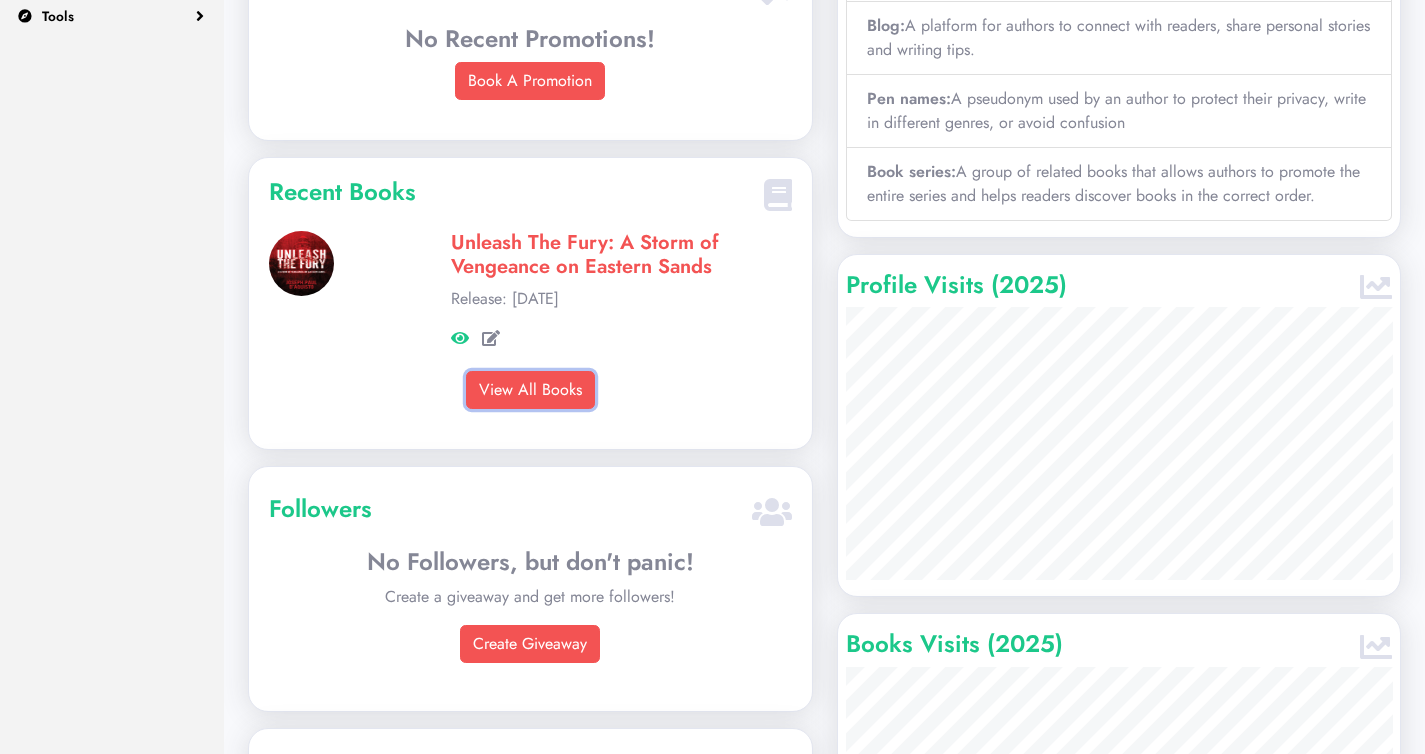 click on "View All Books" at bounding box center [530, 390] 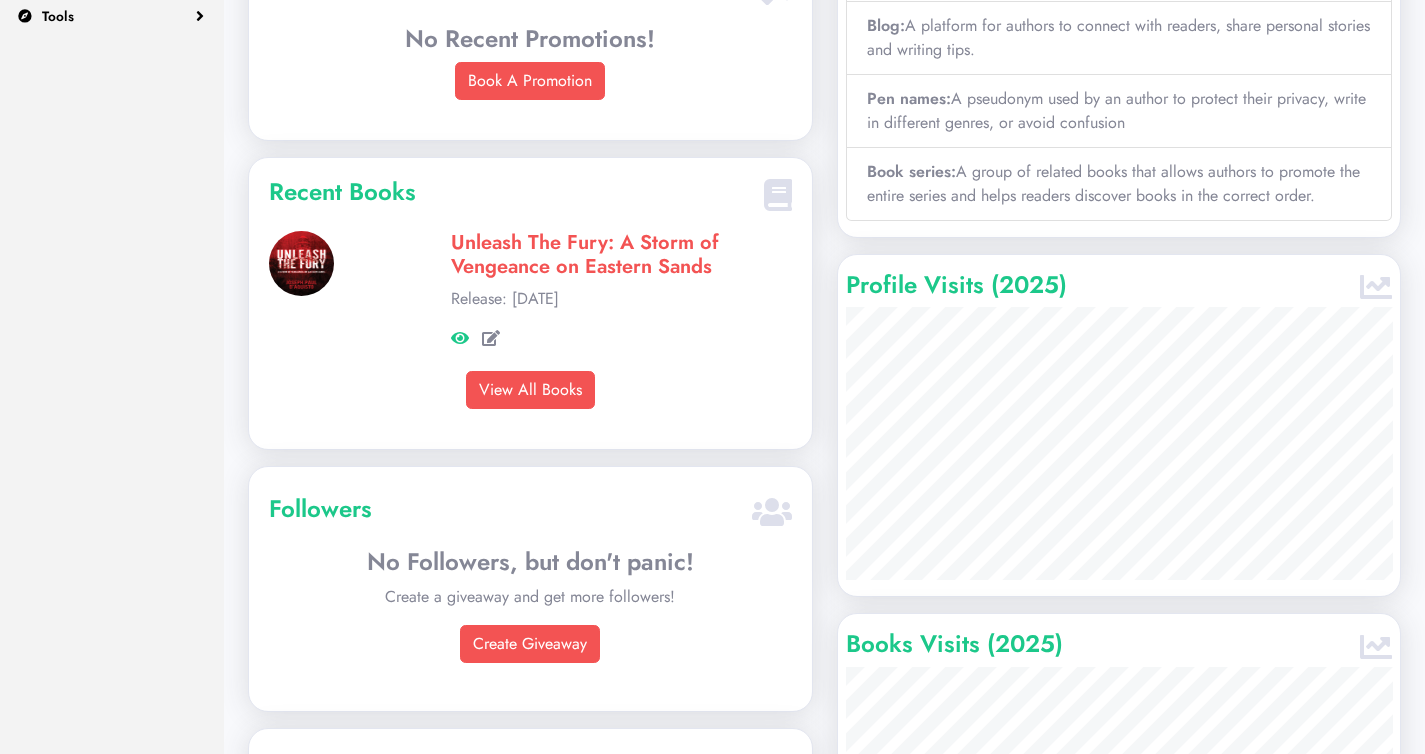 scroll, scrollTop: 999658, scrollLeft: 999437, axis: both 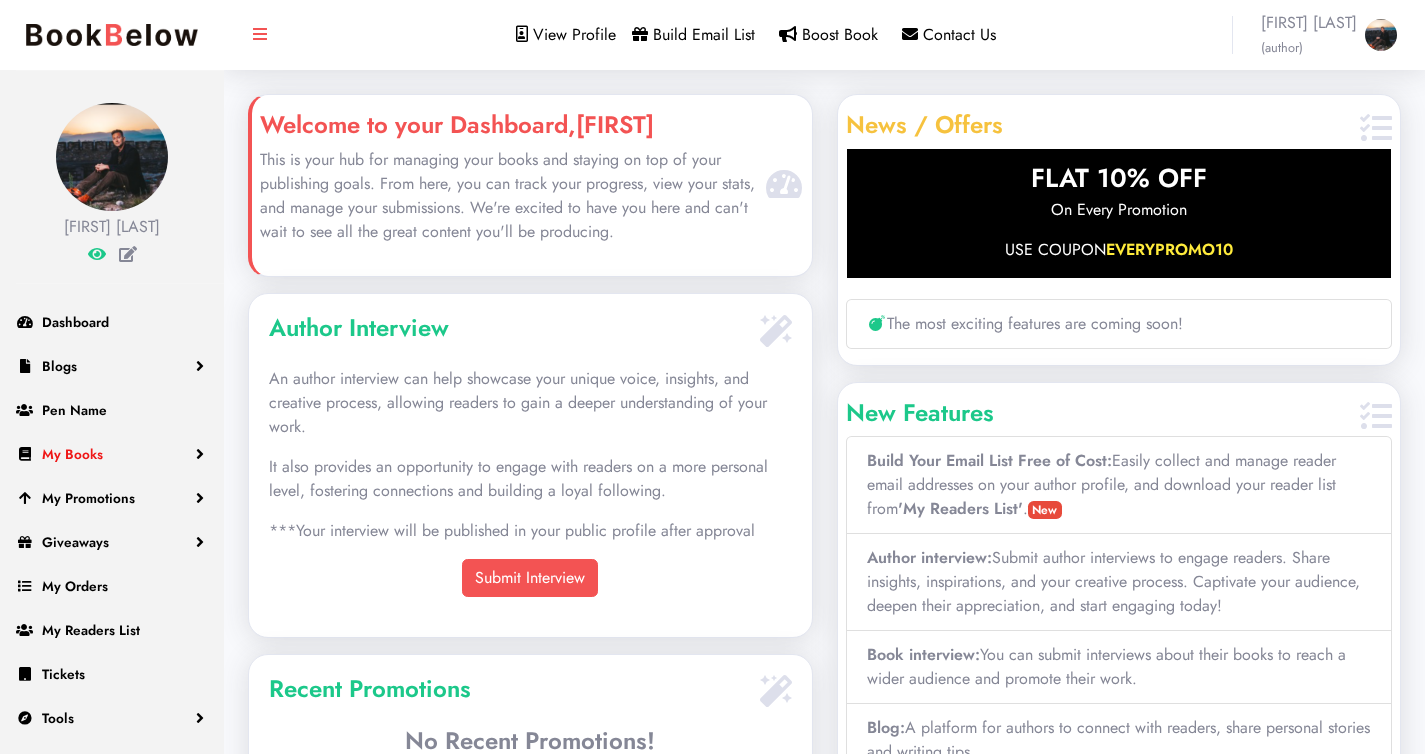 click on "My Books" at bounding box center [59, 366] 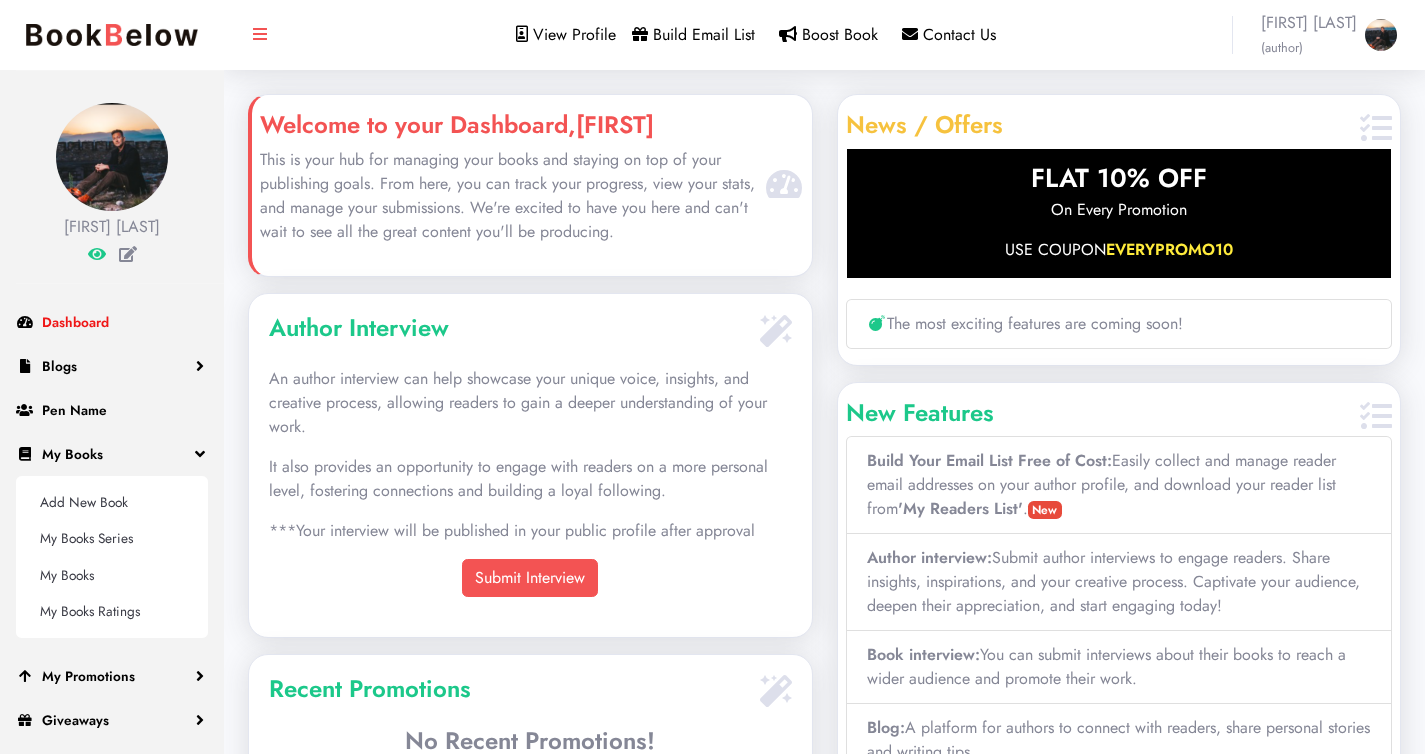 click on "Dashboard" at bounding box center (75, 322) 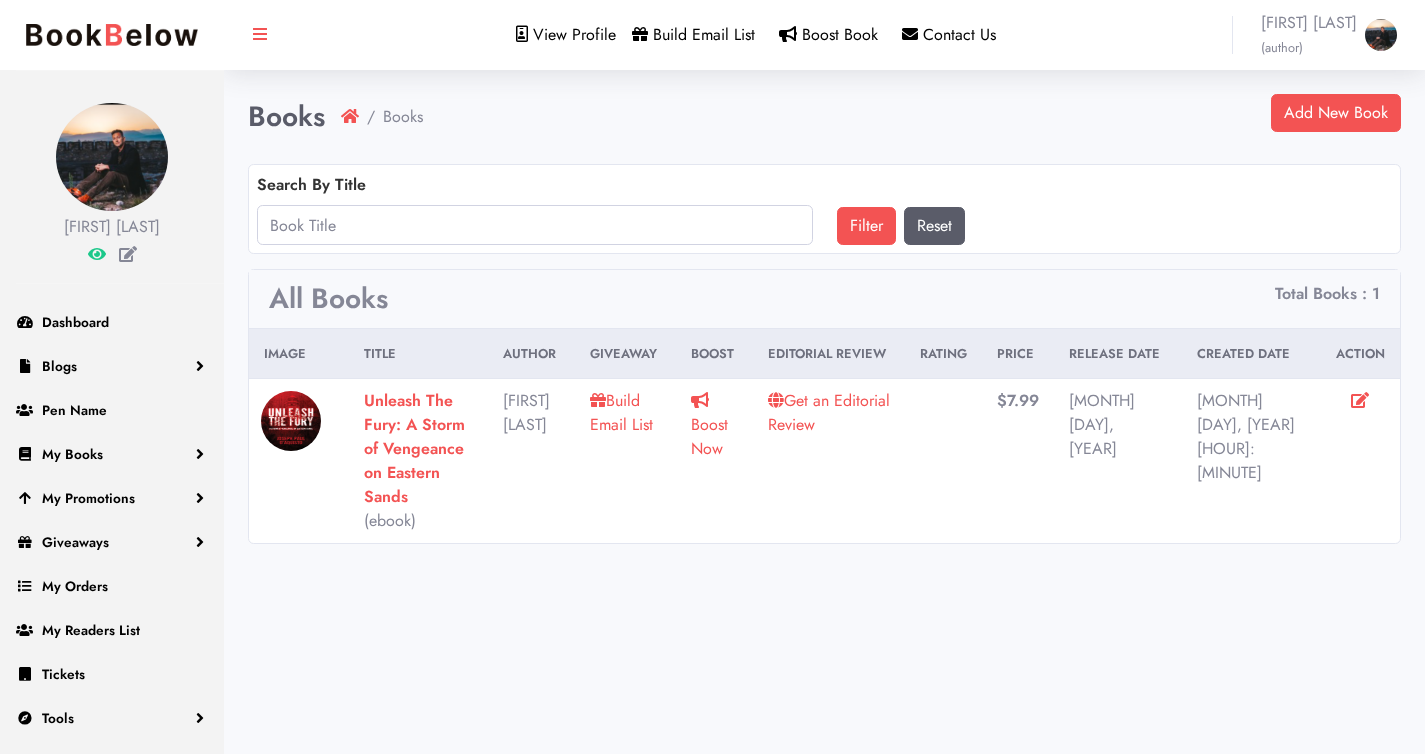 scroll, scrollTop: 0, scrollLeft: 0, axis: both 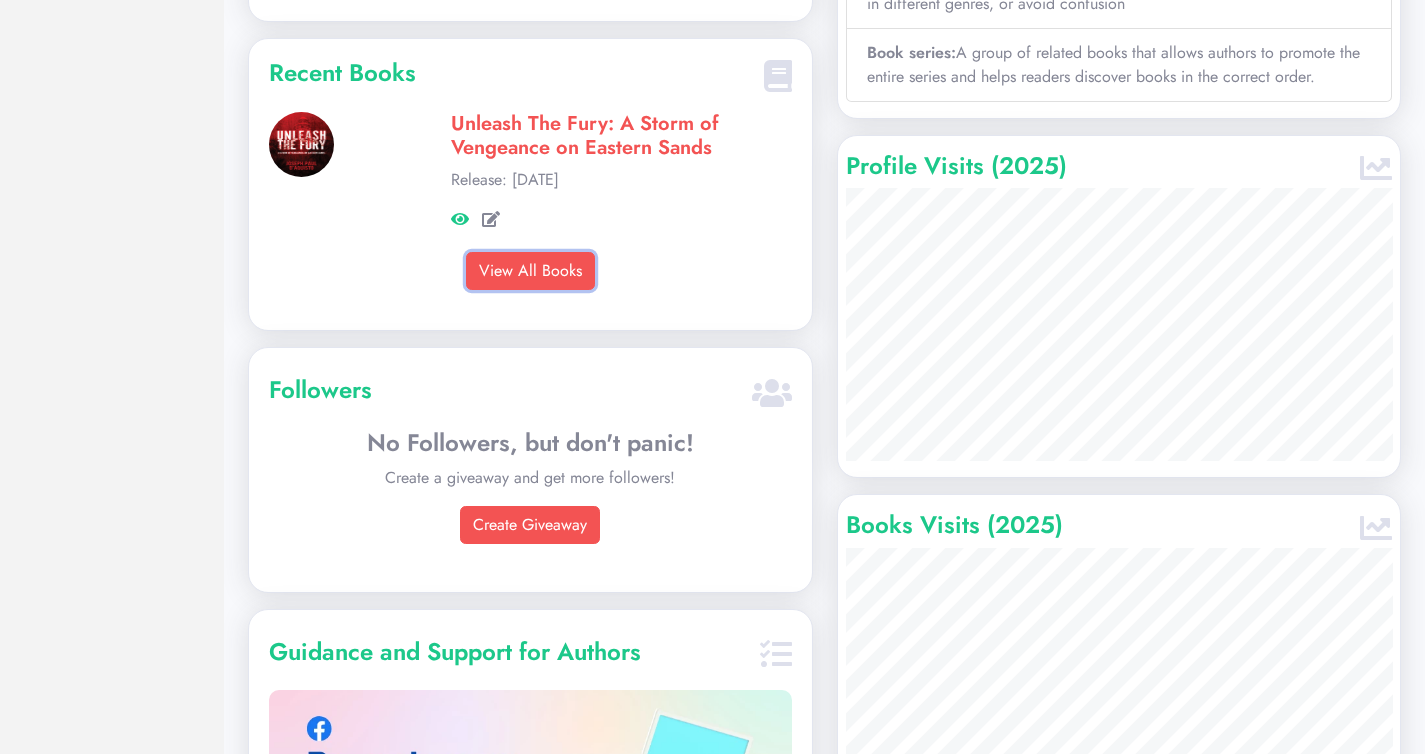 click on "View All Books" at bounding box center (530, 271) 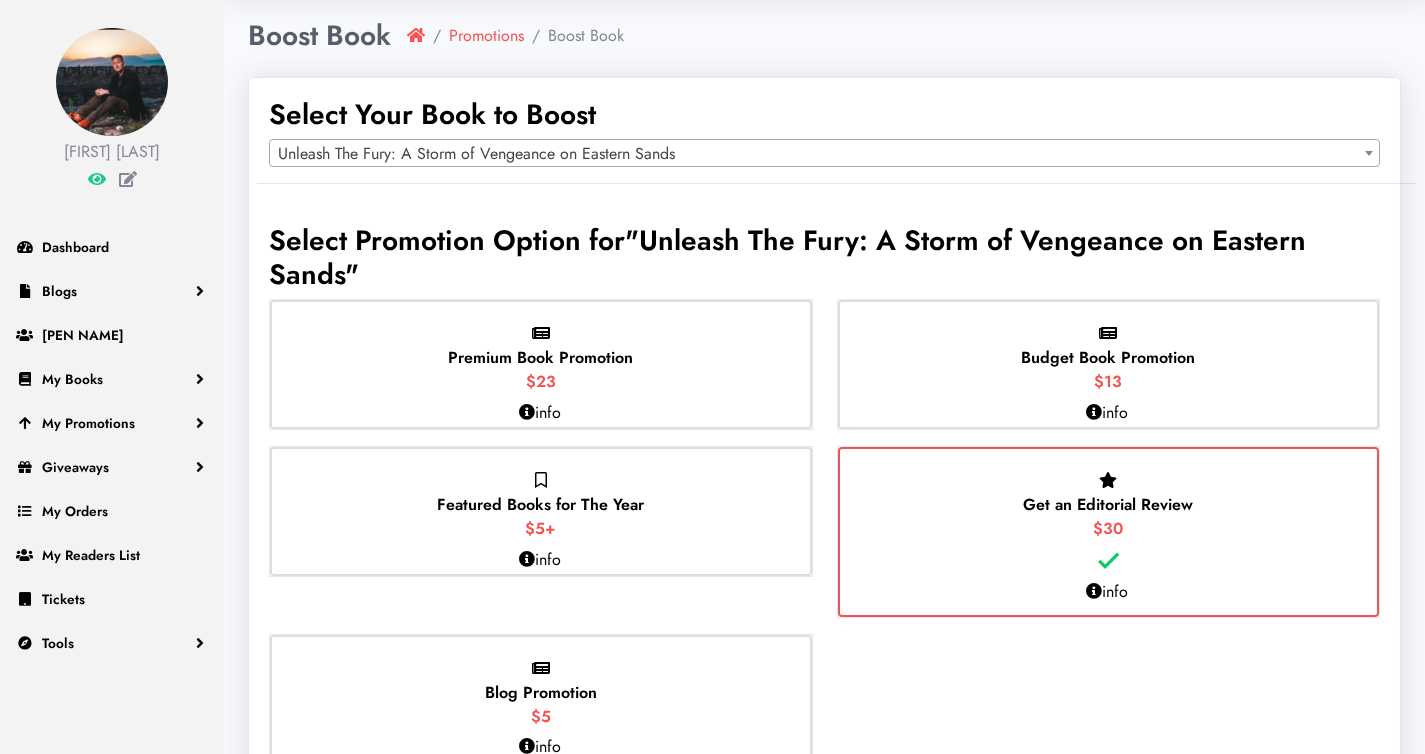 scroll, scrollTop: 77, scrollLeft: 0, axis: vertical 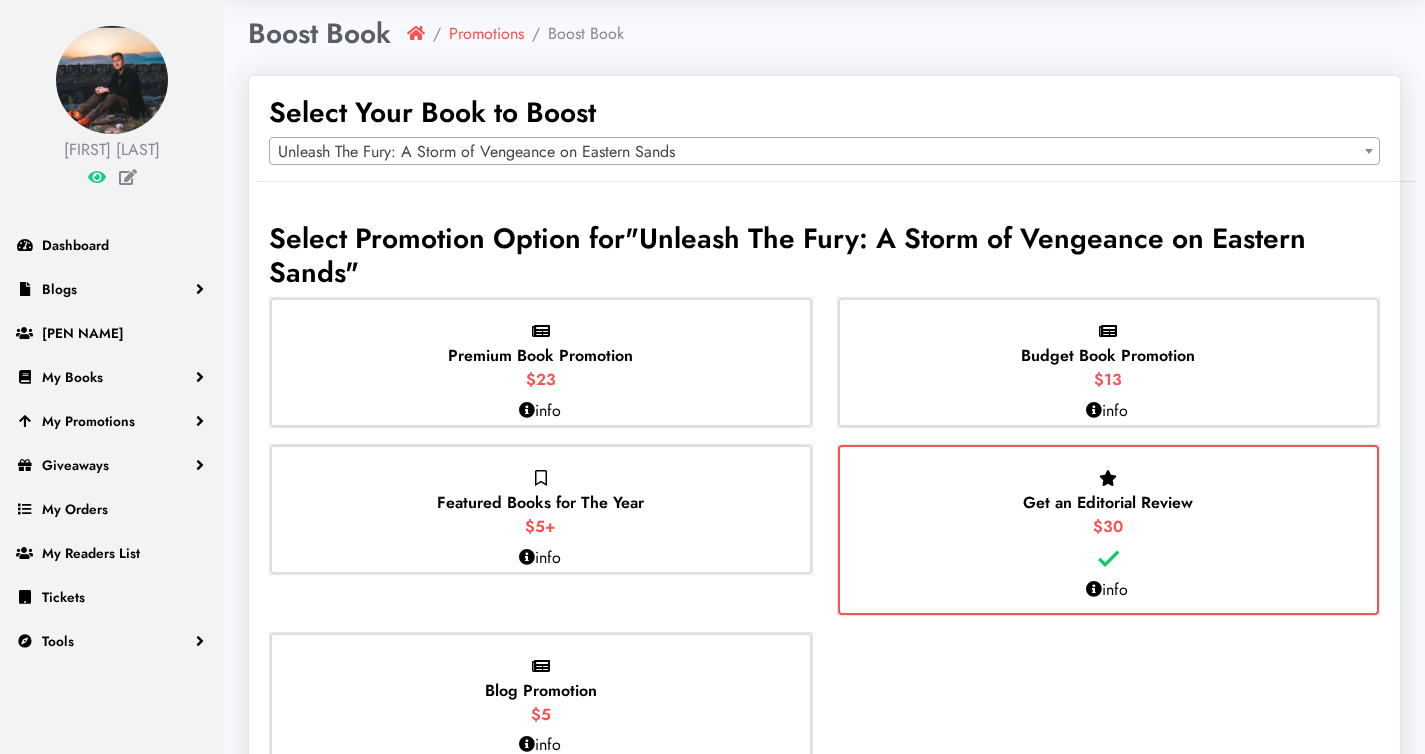 click at bounding box center (527, 410) 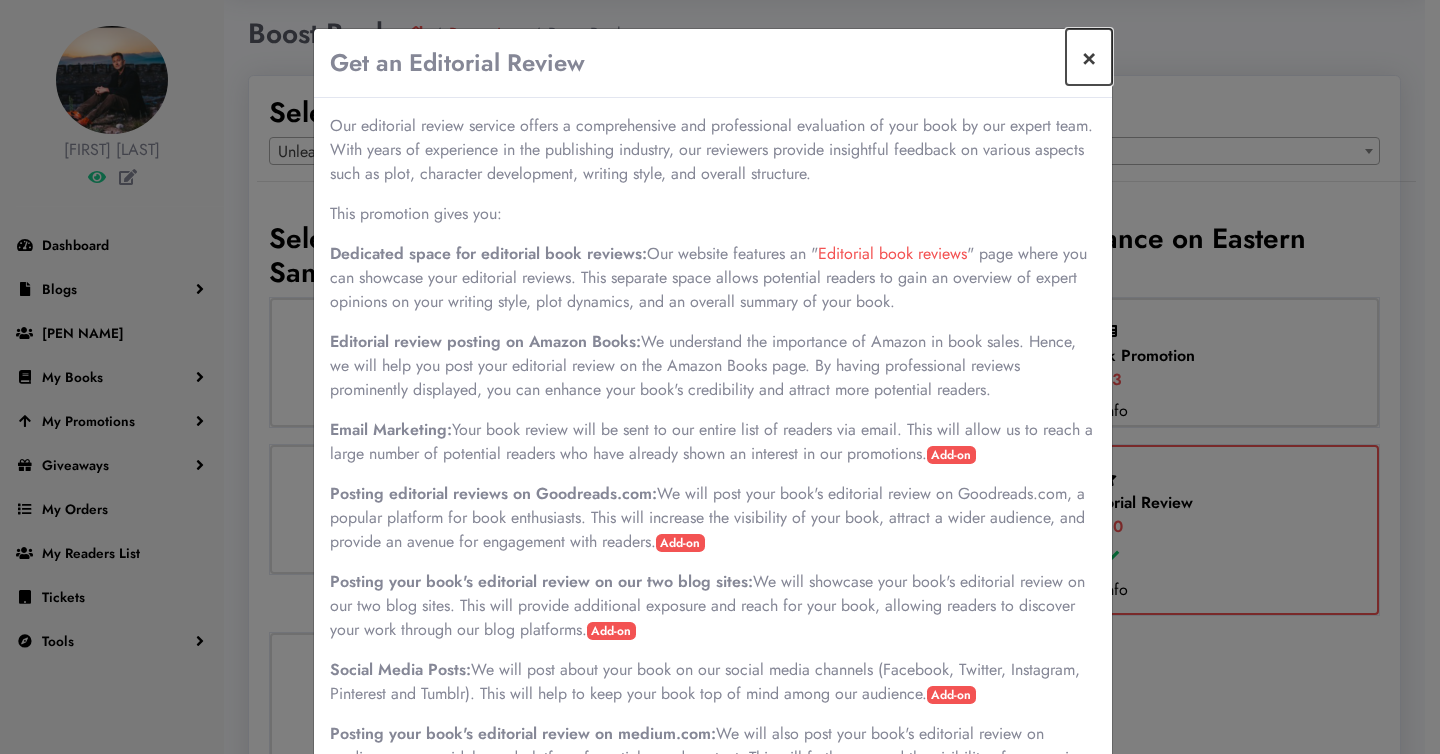 click on "×" at bounding box center [1089, 57] 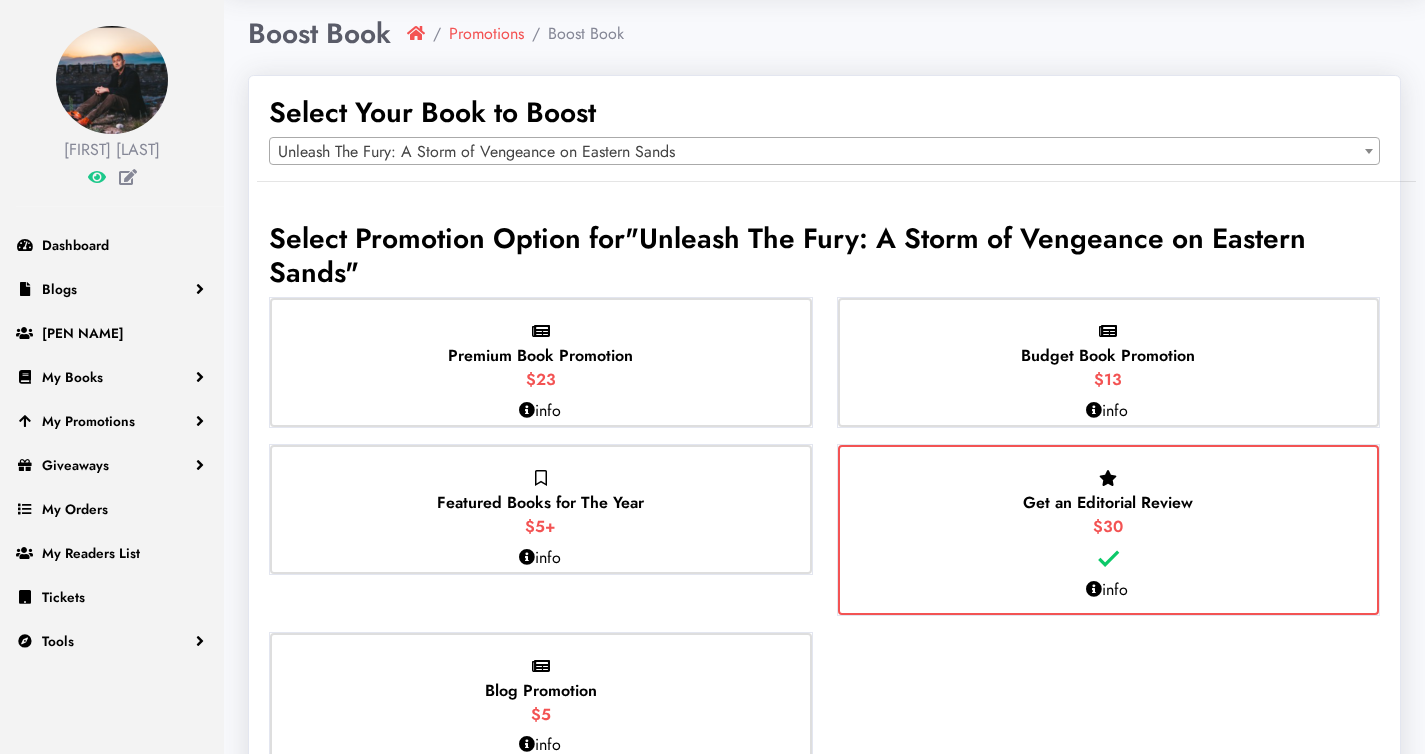 scroll, scrollTop: 0, scrollLeft: 0, axis: both 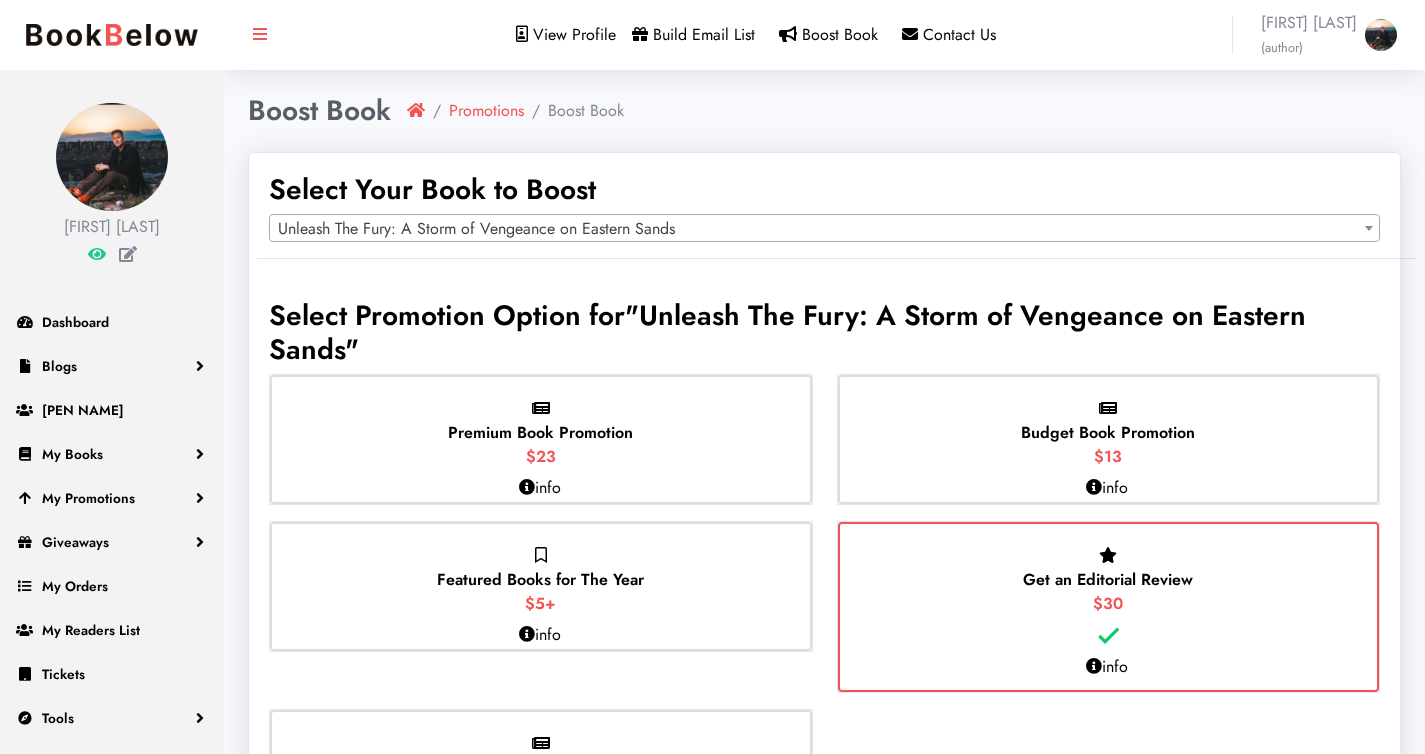 click at bounding box center (112, 35) 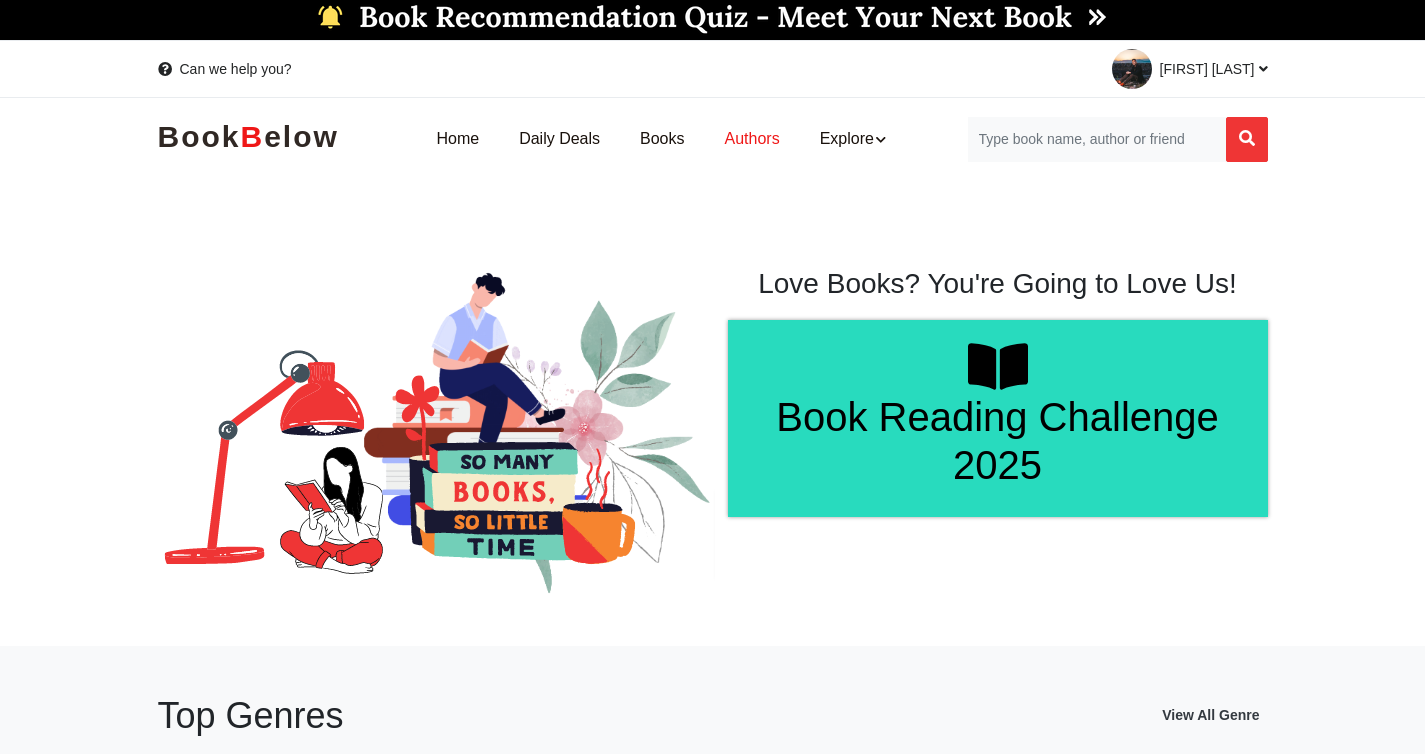 scroll, scrollTop: 0, scrollLeft: 0, axis: both 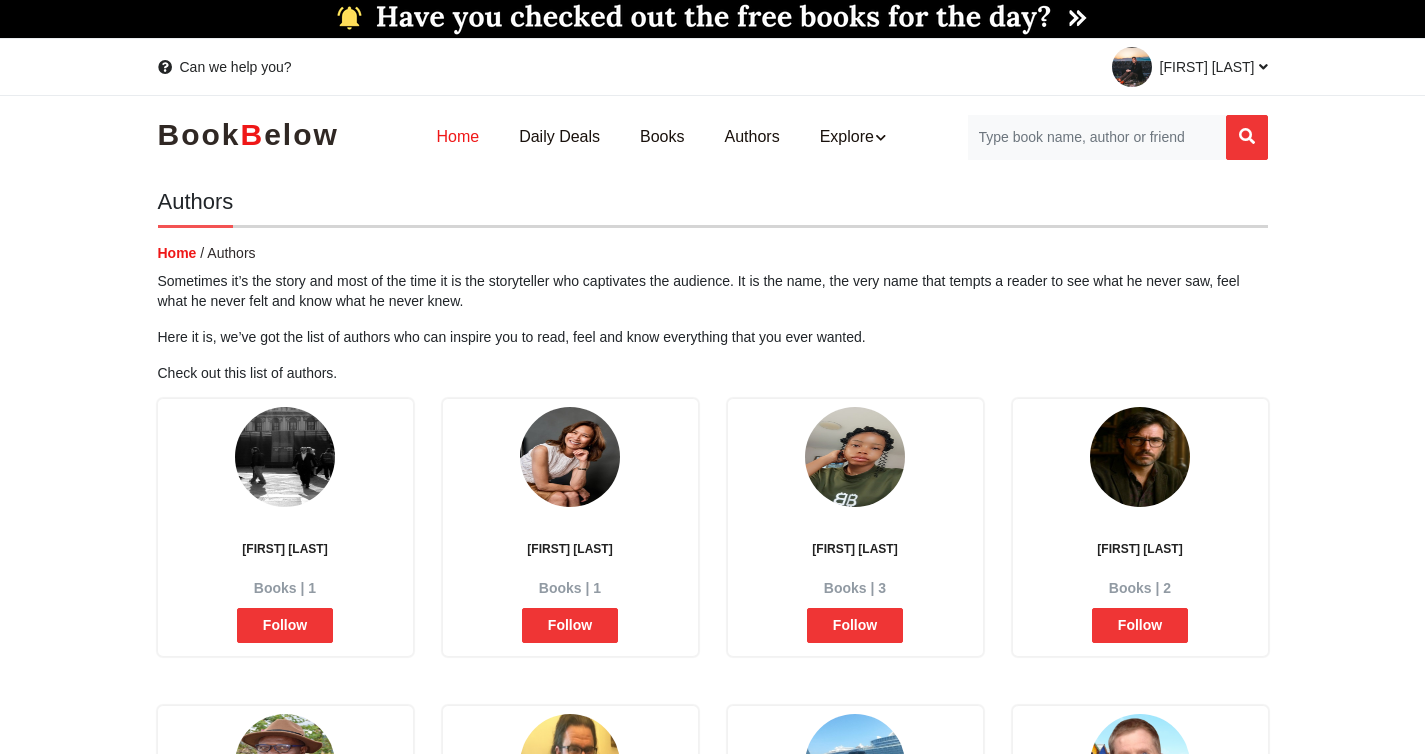 click on "Home" at bounding box center [457, 137] 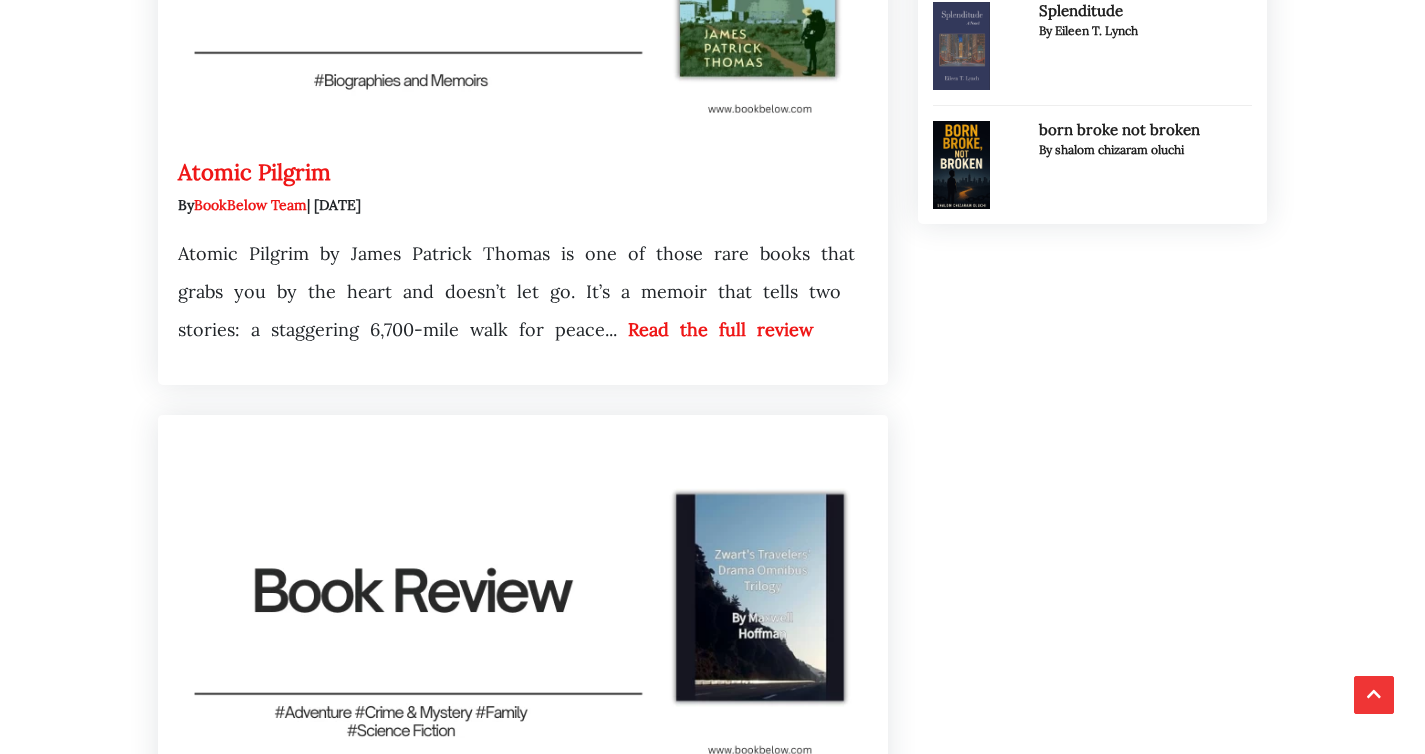 scroll, scrollTop: 661, scrollLeft: 0, axis: vertical 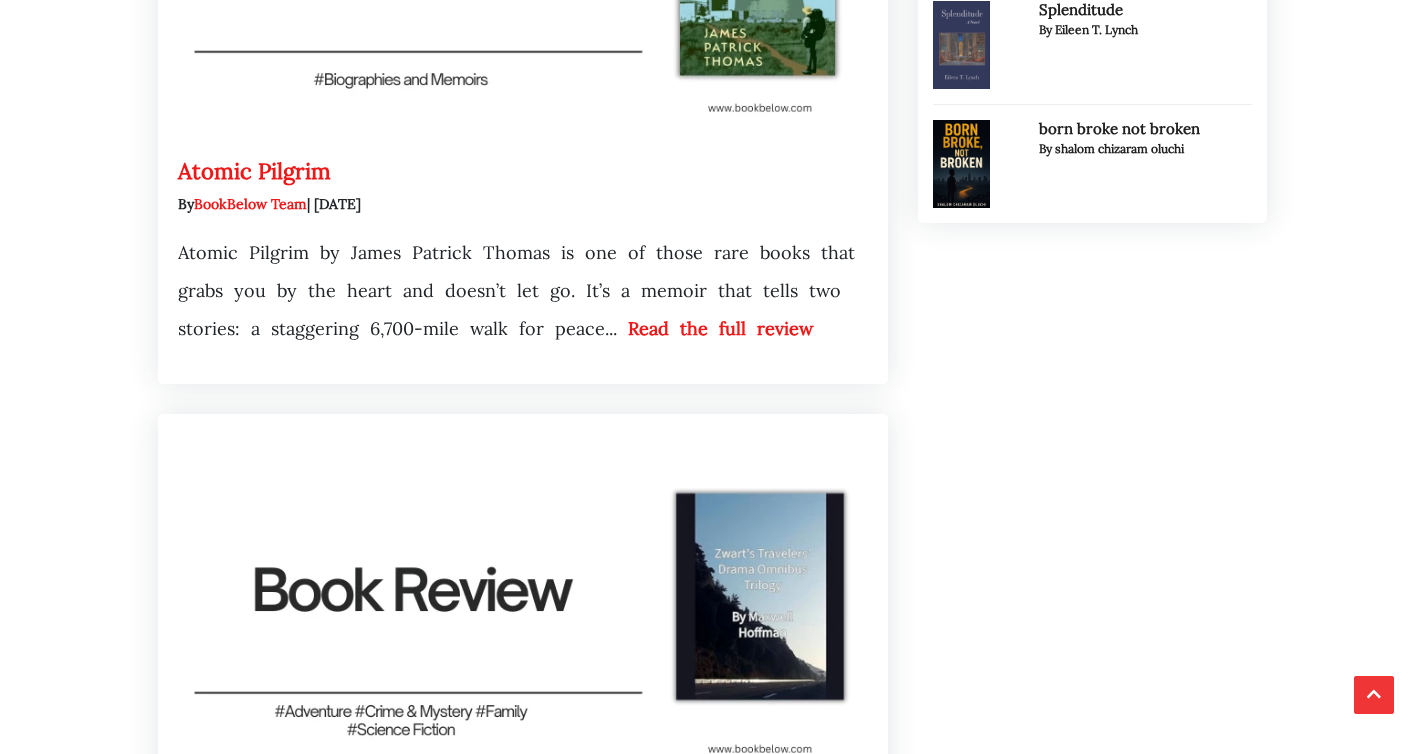 click on "Read the full review" at bounding box center (720, 328) 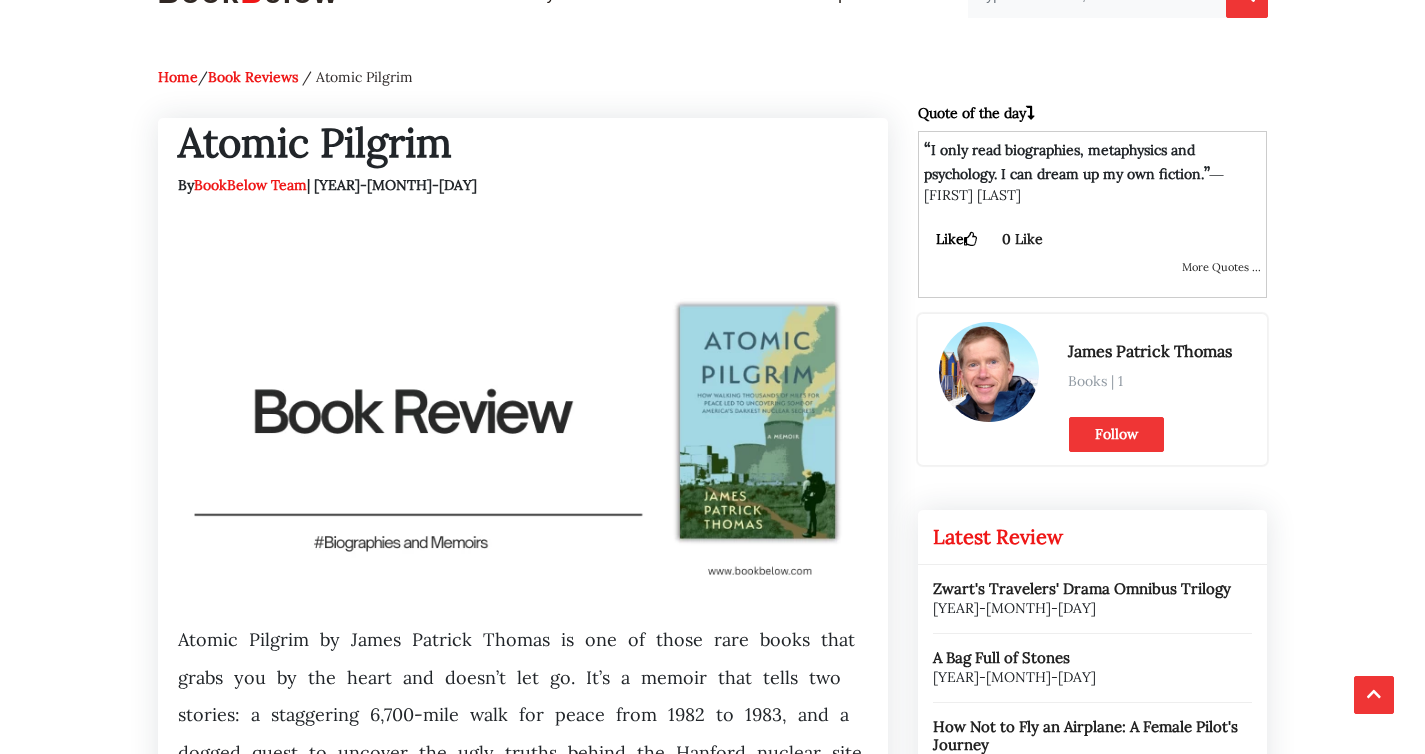 scroll, scrollTop: 0, scrollLeft: 0, axis: both 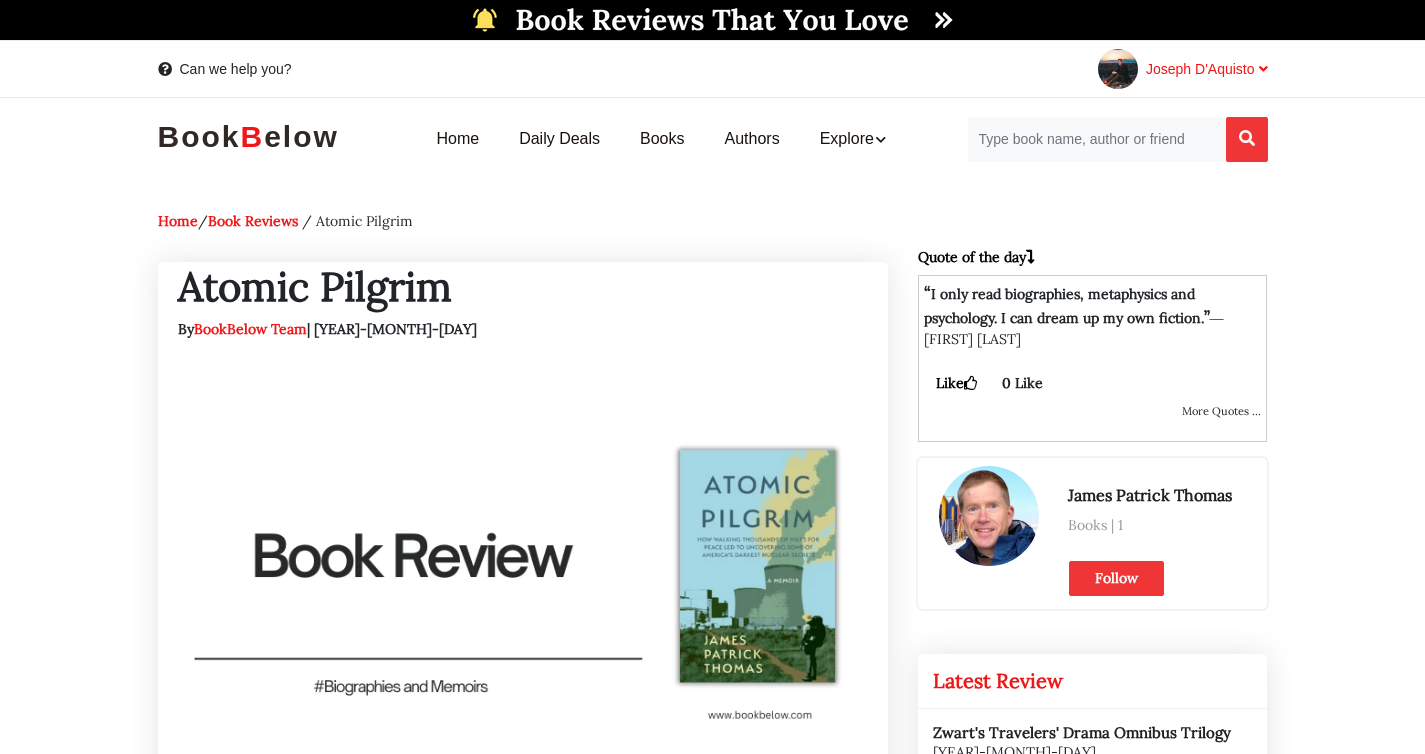 click on "[FIRST] [LAST]" at bounding box center (1207, 69) 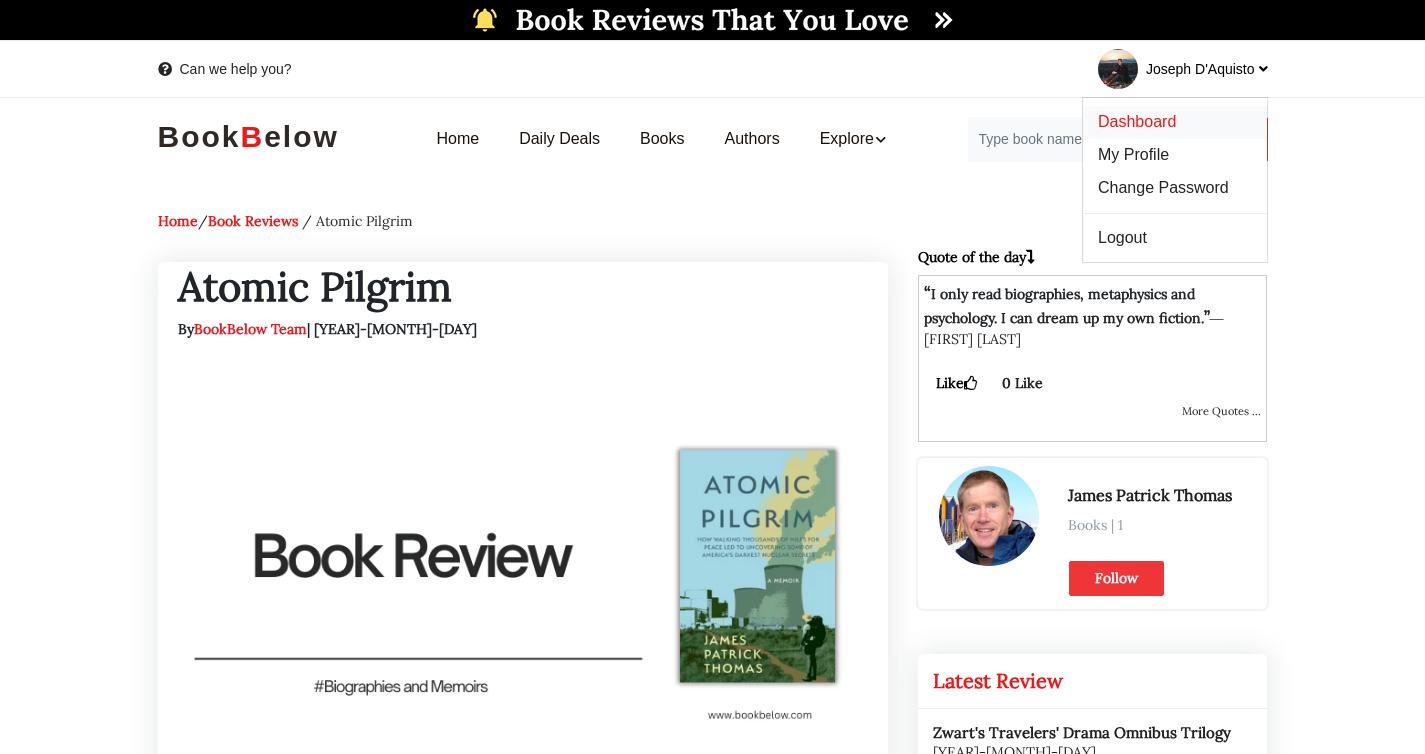 click on "Dashboard" at bounding box center (1137, 121) 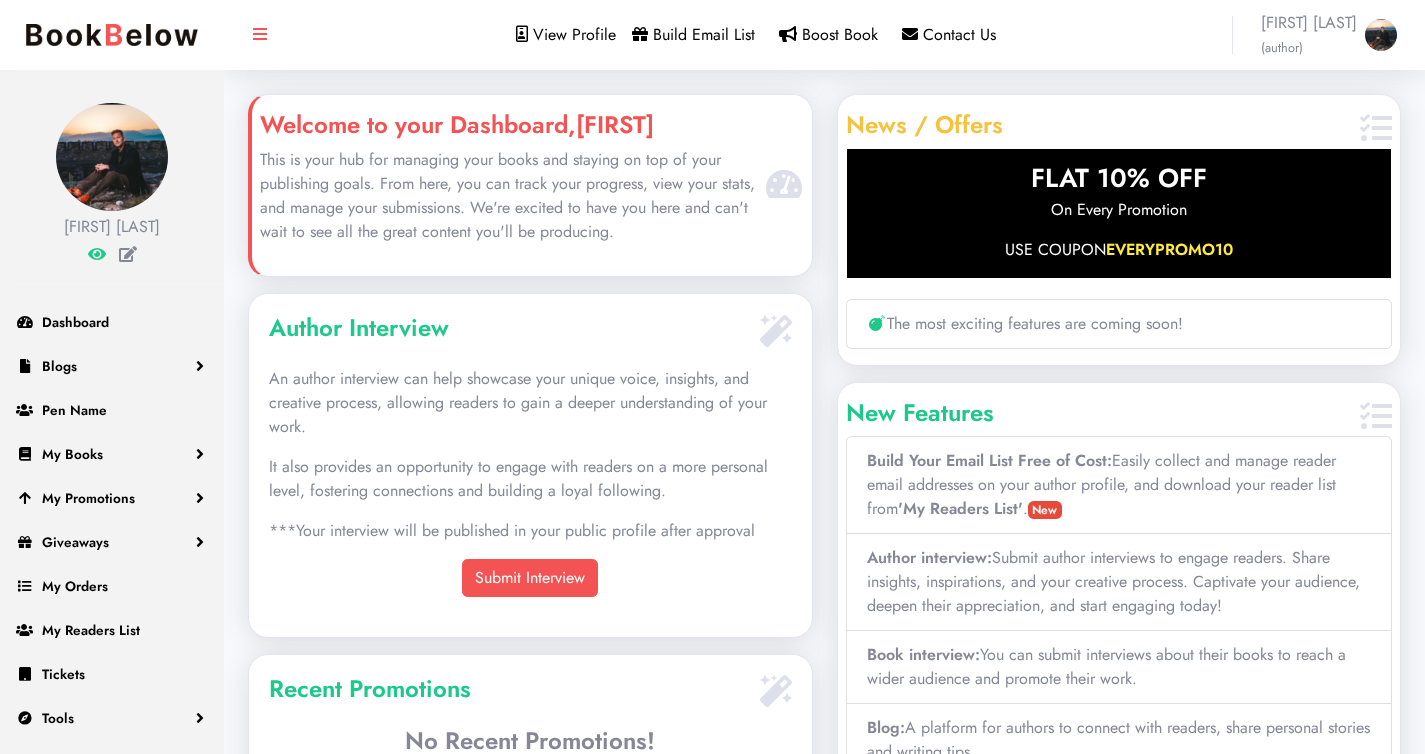 scroll, scrollTop: 0, scrollLeft: 0, axis: both 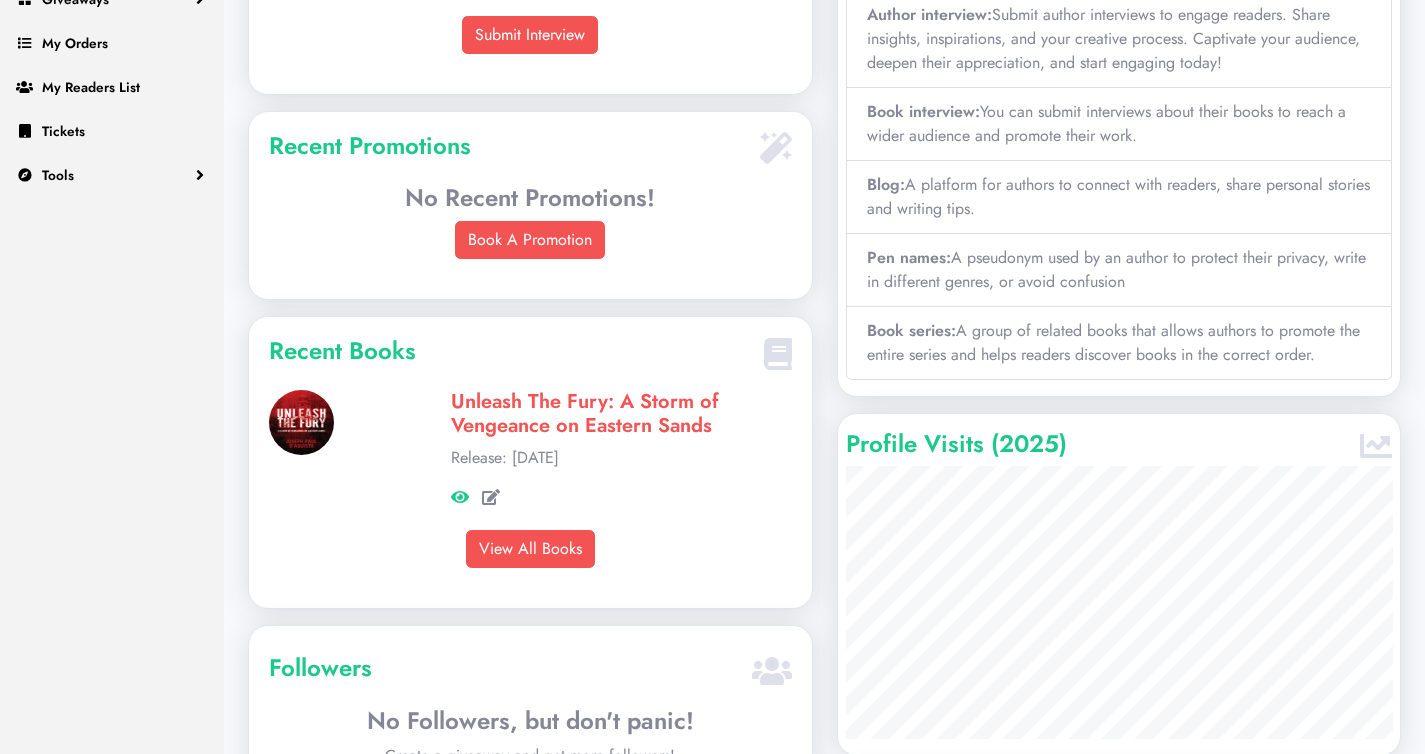 click on "Unleash The Fury: A Storm of Vengeance on Eastern Sands" at bounding box center [585, 413] 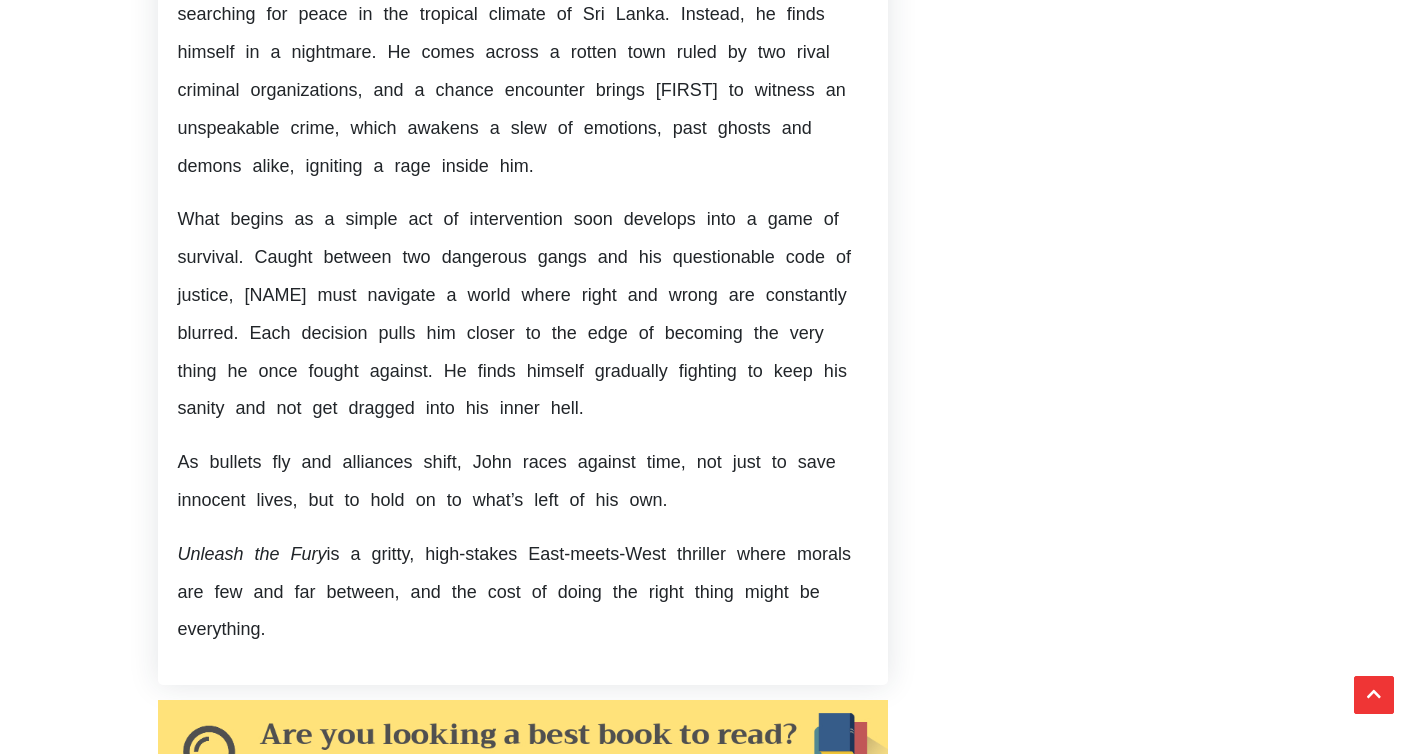 scroll, scrollTop: 0, scrollLeft: 0, axis: both 